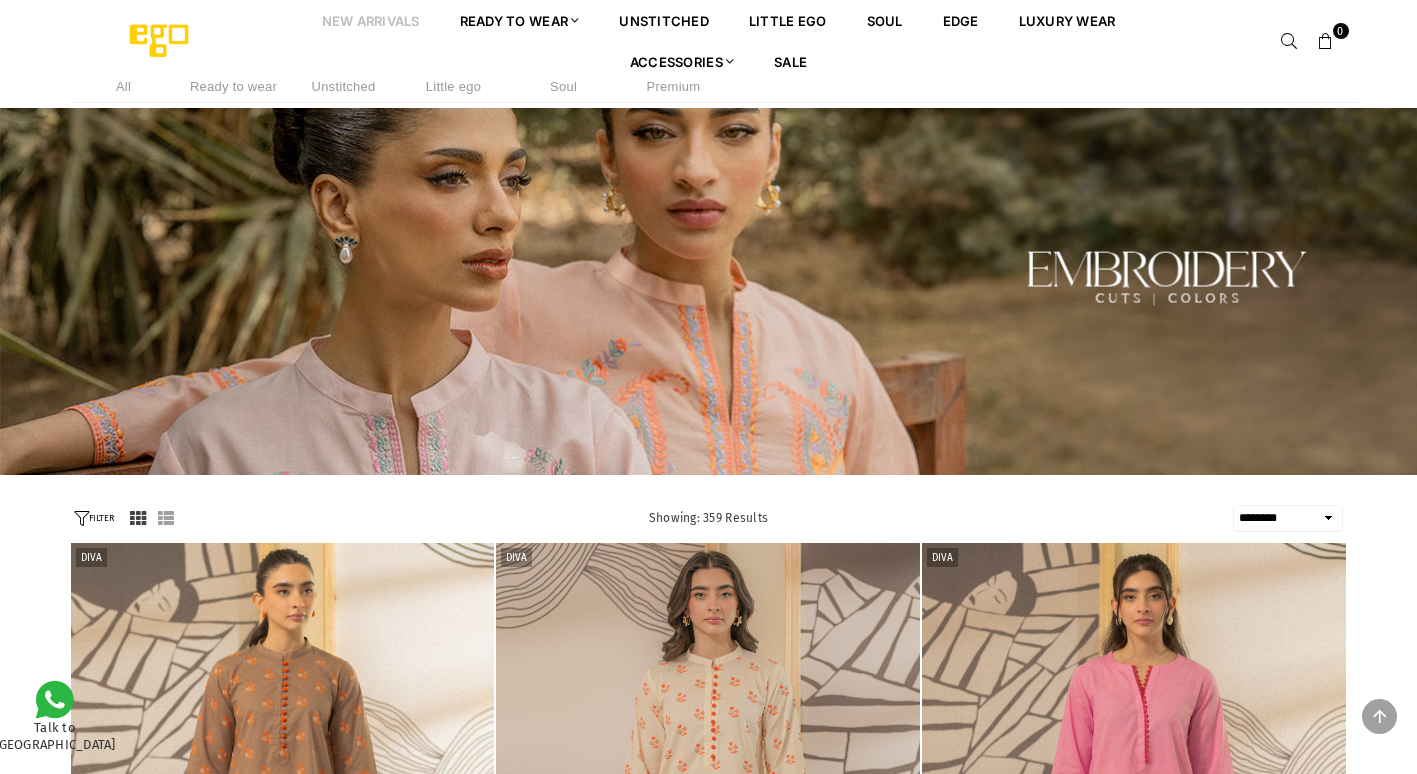 select on "******" 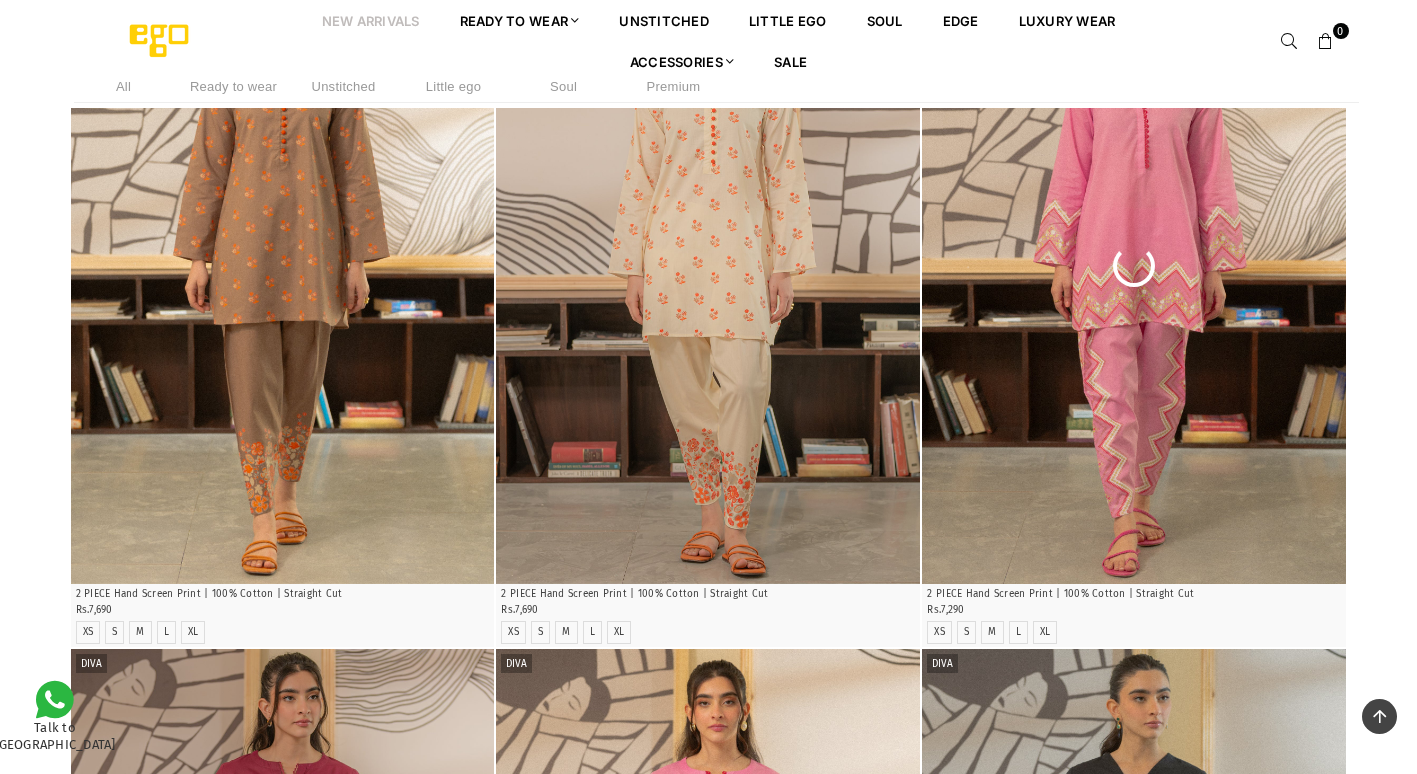 scroll, scrollTop: 582, scrollLeft: 0, axis: vertical 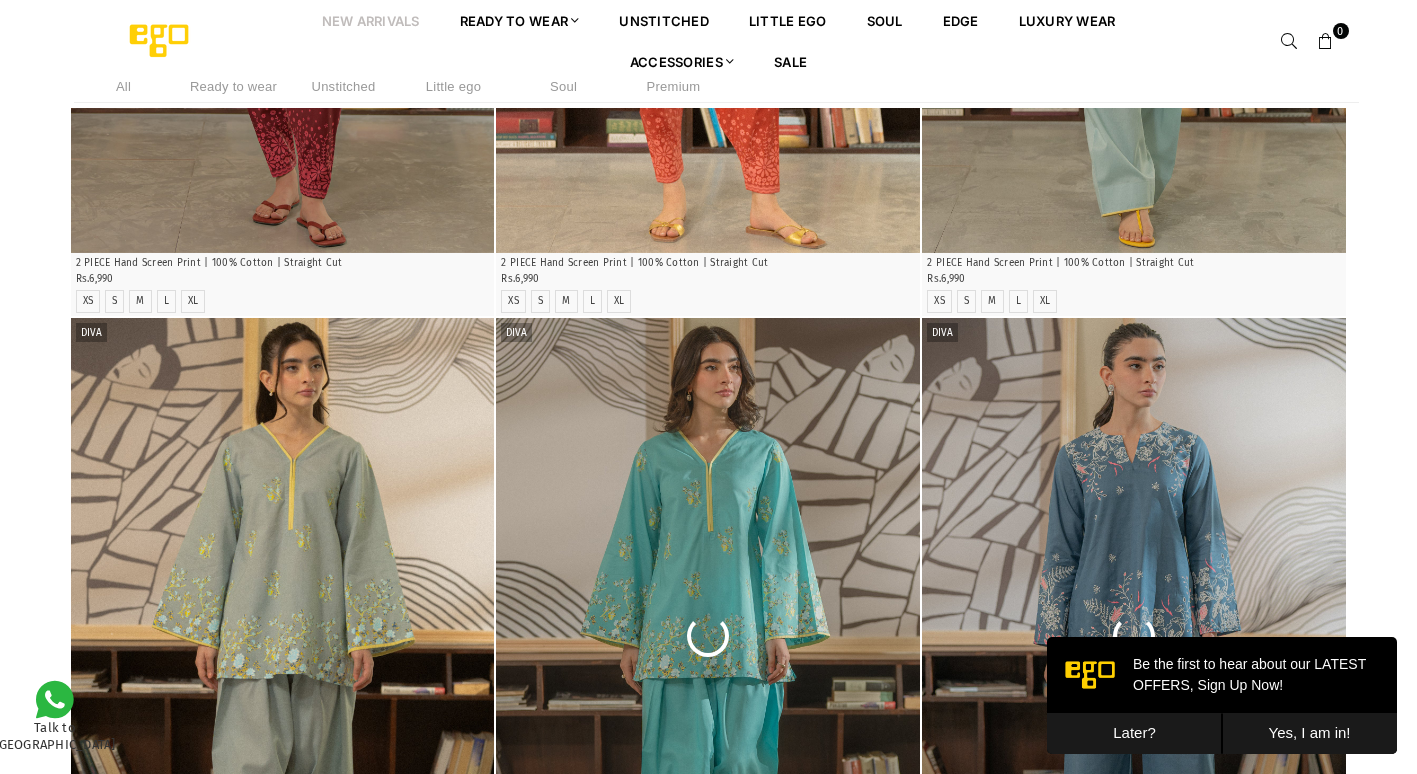 click on "Later?" at bounding box center (1134, 733) 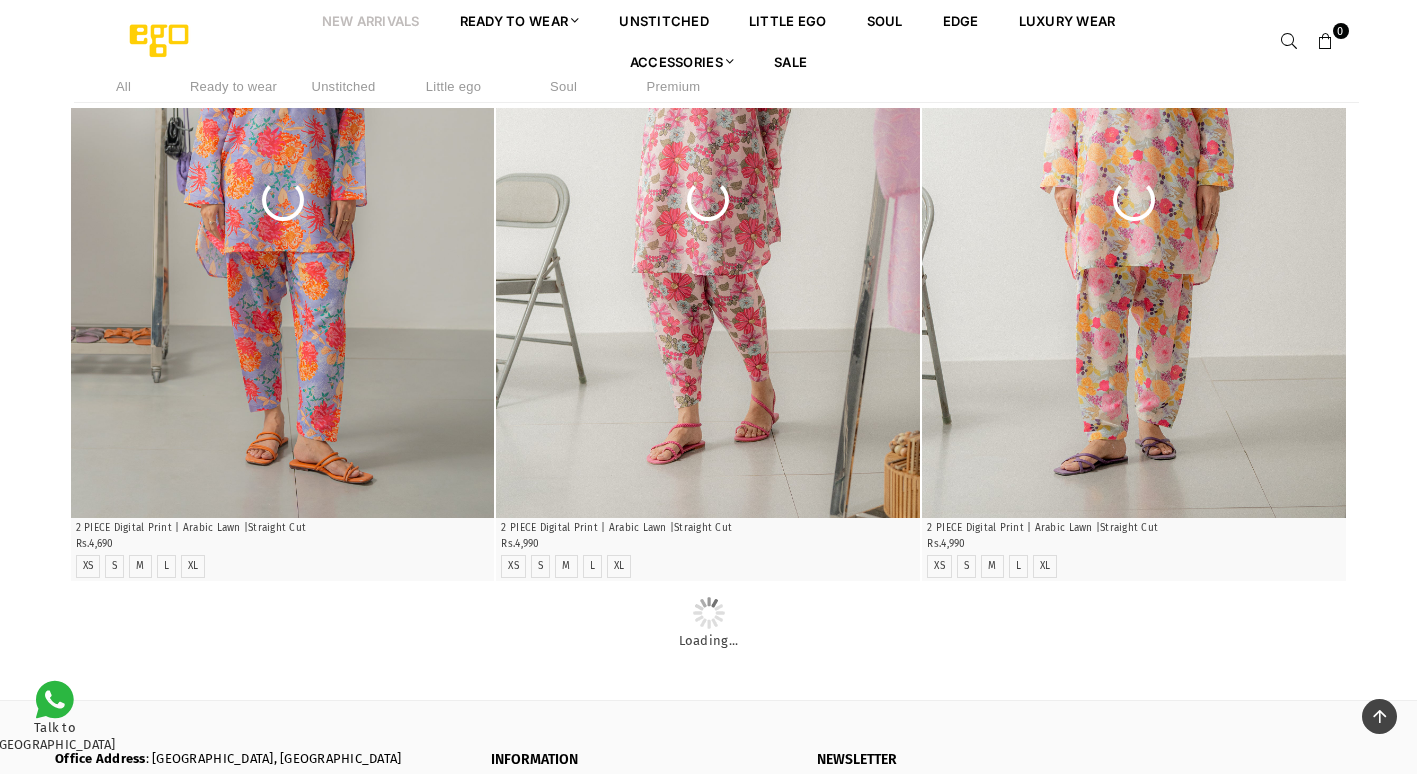 scroll, scrollTop: 5628, scrollLeft: 0, axis: vertical 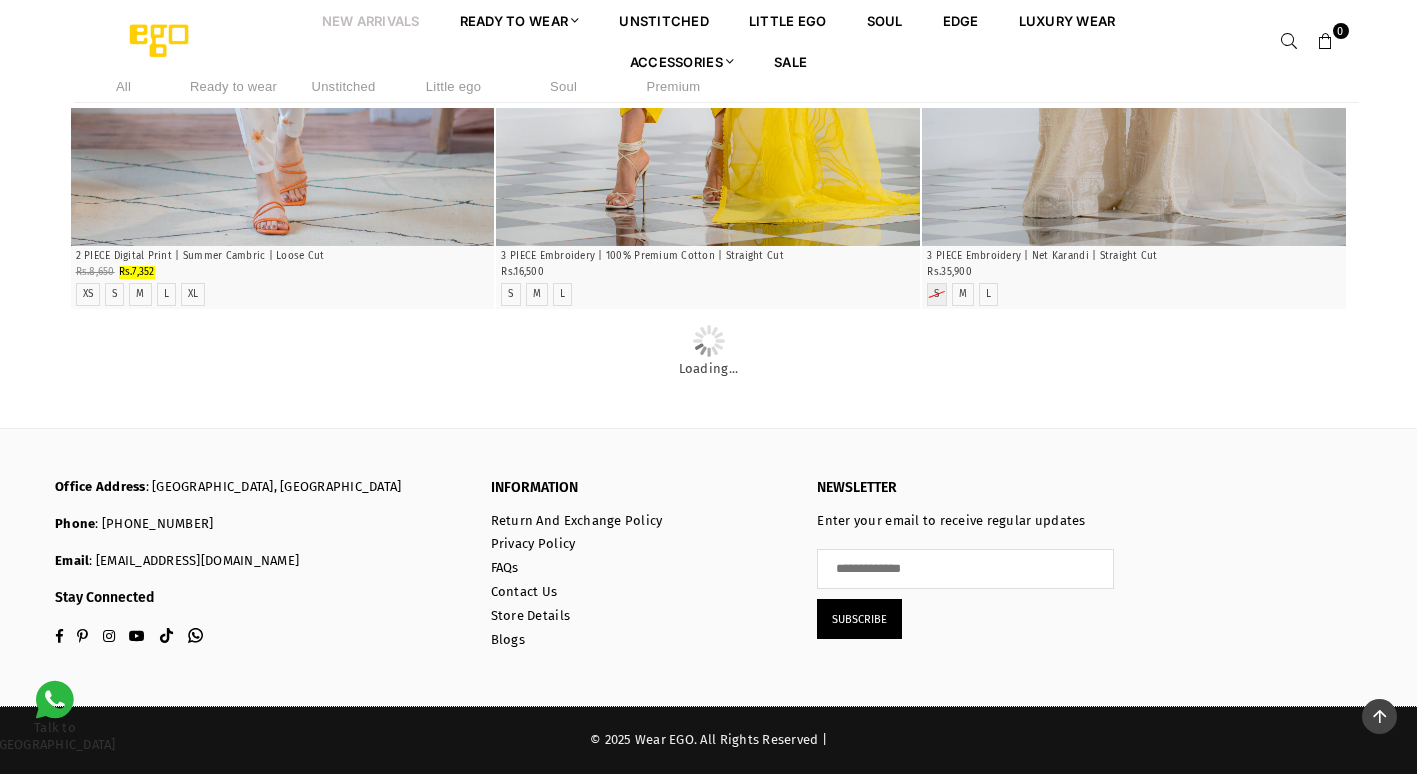 click on "Diva 15% off Quick Shop" at bounding box center (1134, -773) 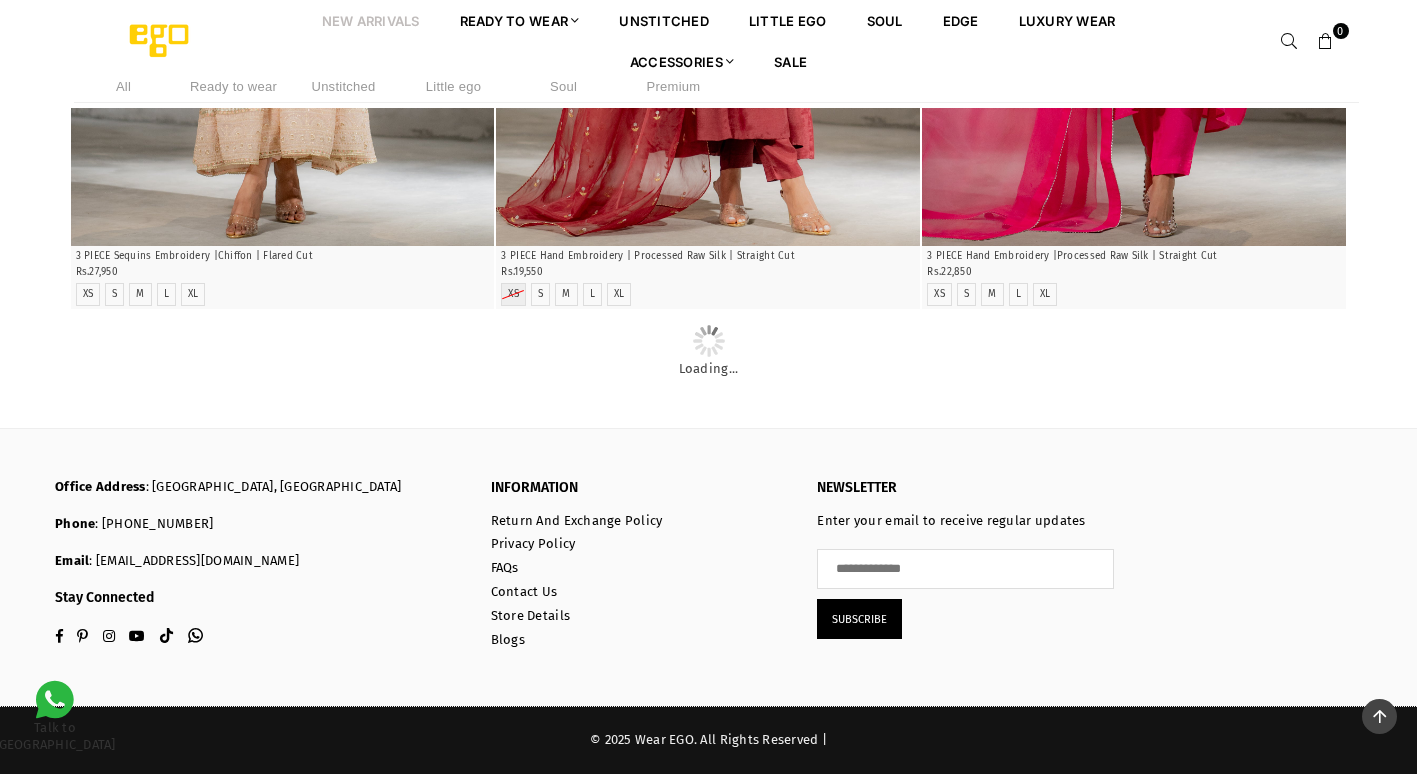 scroll, scrollTop: 66920, scrollLeft: 0, axis: vertical 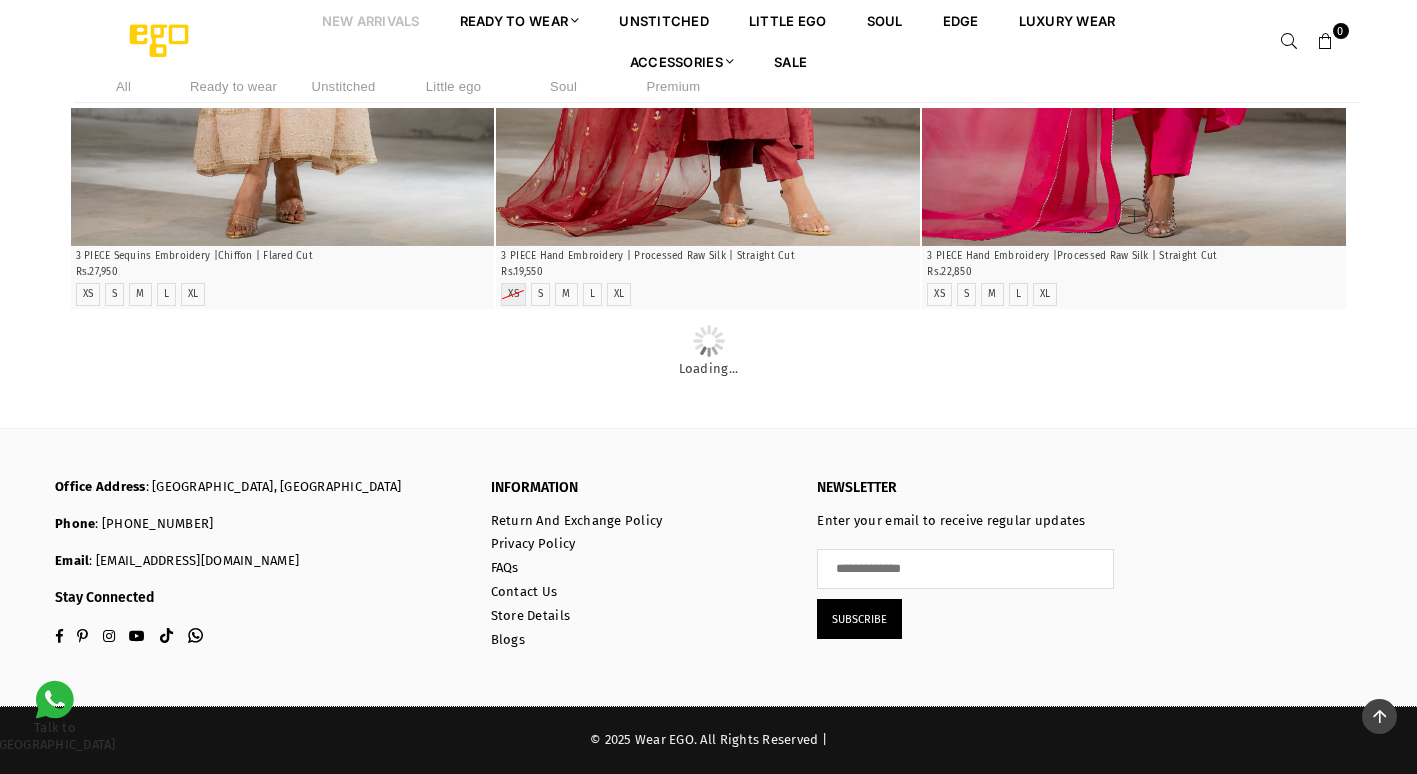 click at bounding box center [1134, -72] 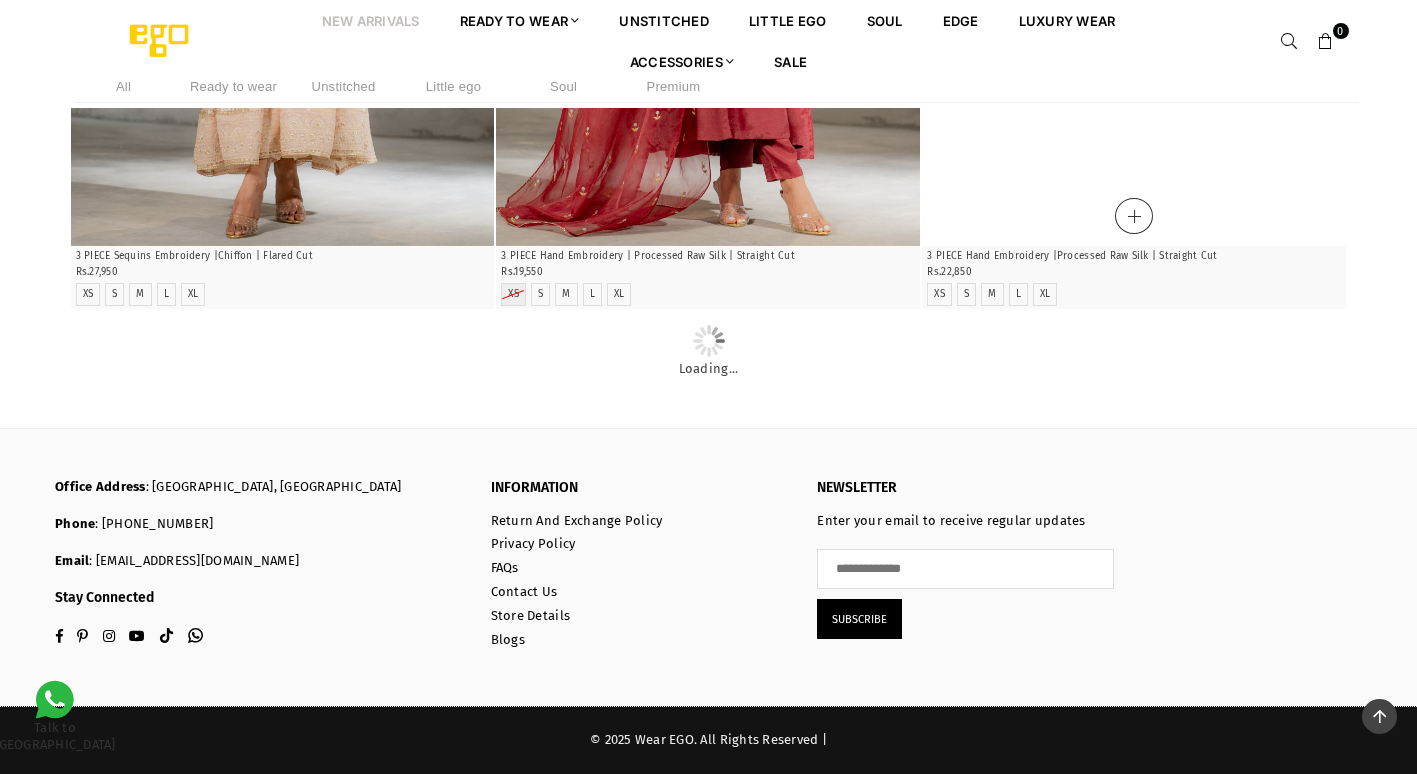 click on "**********" at bounding box center (708, -10481) 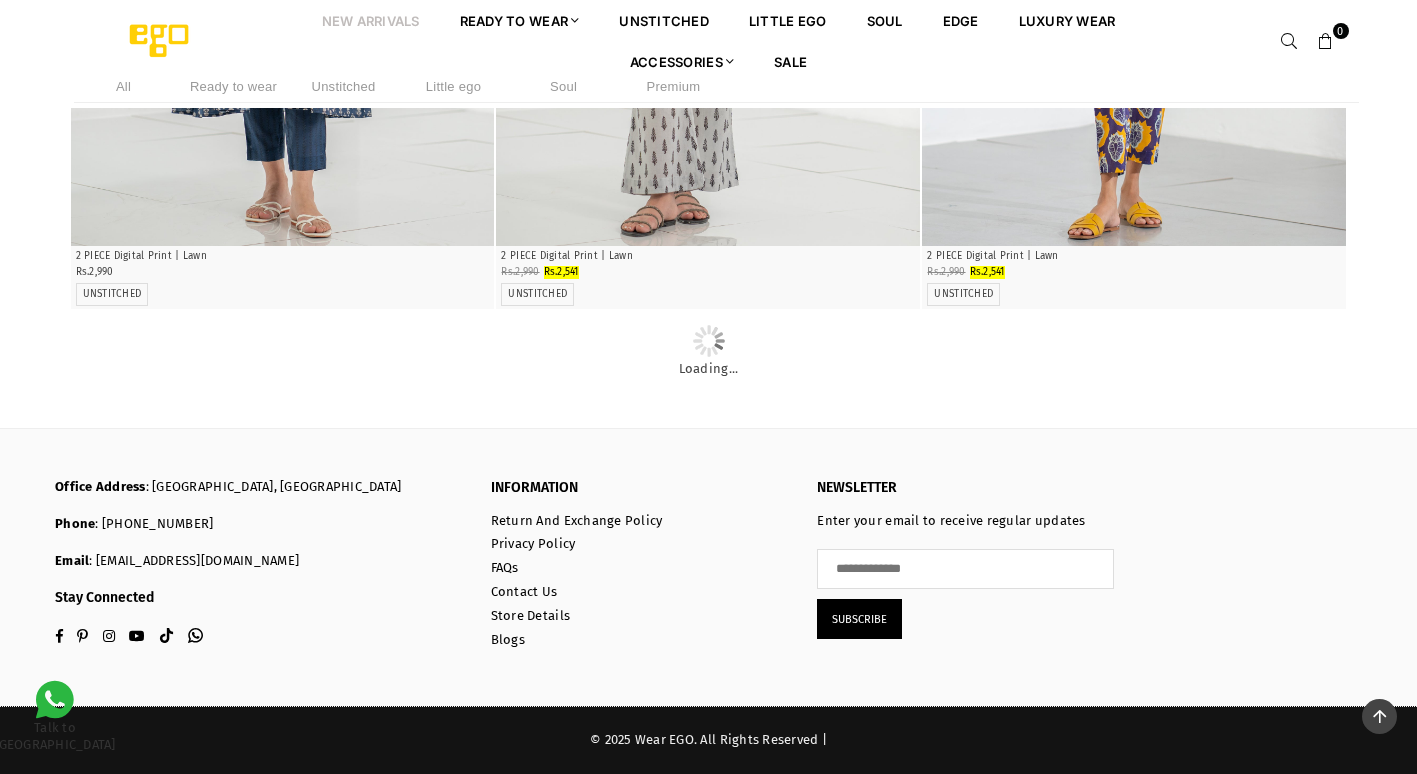 scroll, scrollTop: 71328, scrollLeft: 0, axis: vertical 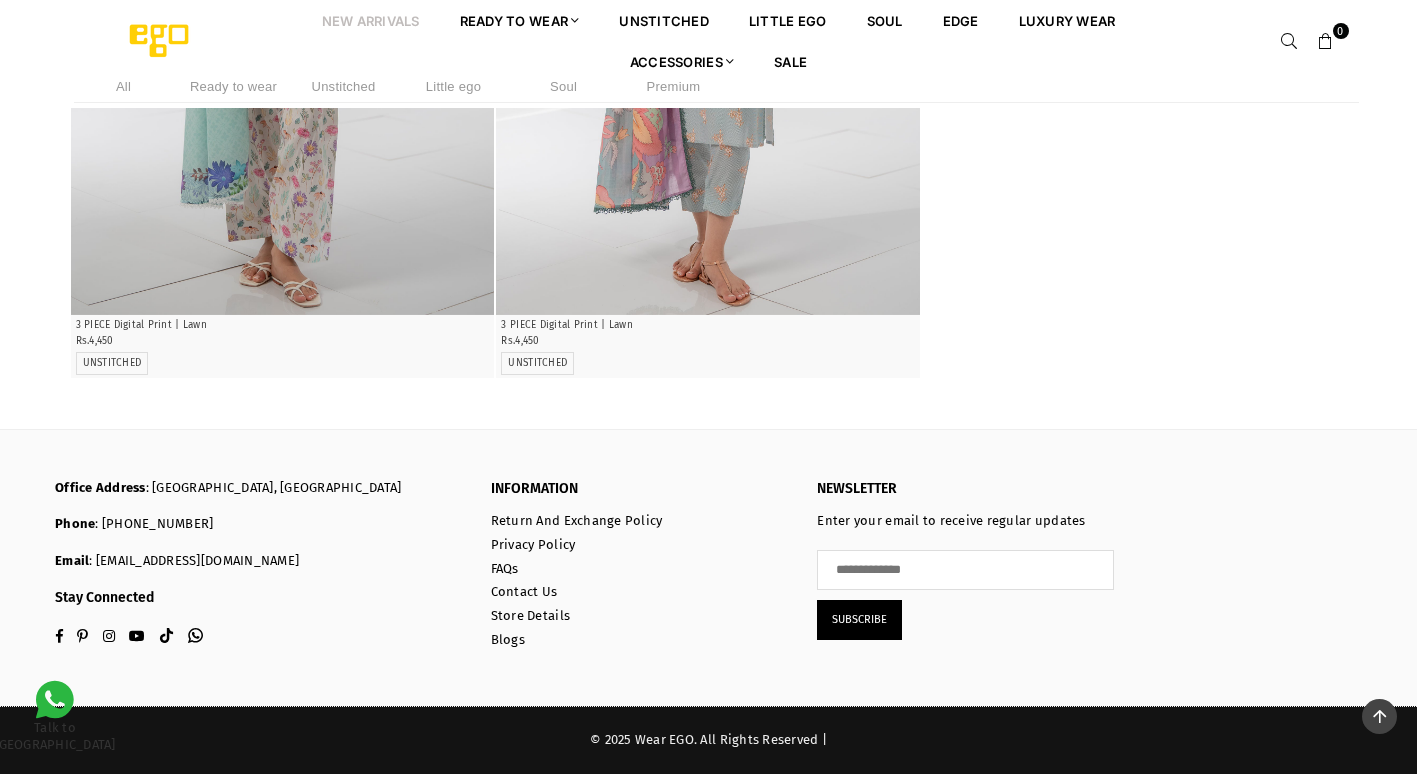 drag, startPoint x: 1272, startPoint y: 372, endPoint x: 1256, endPoint y: 436, distance: 65.96969 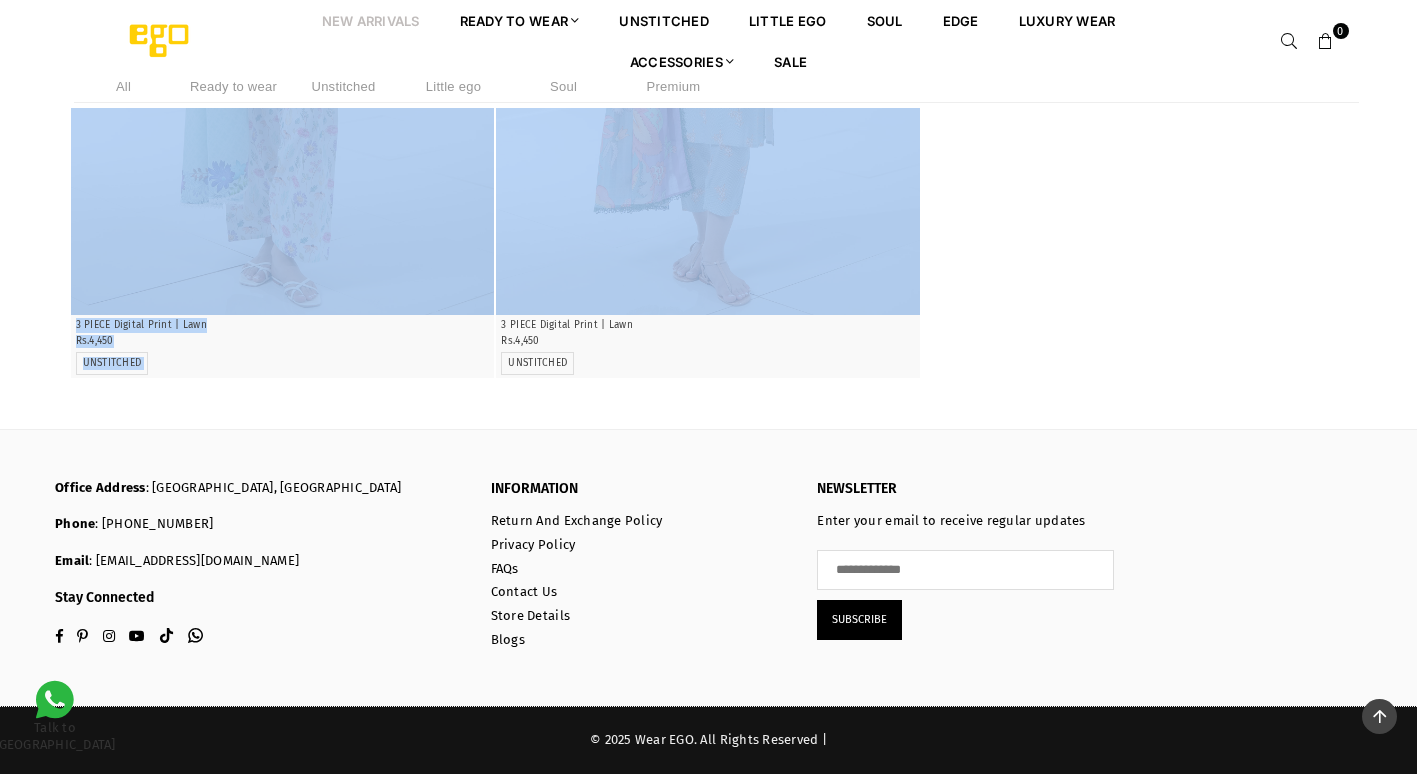 scroll, scrollTop: 83283, scrollLeft: 0, axis: vertical 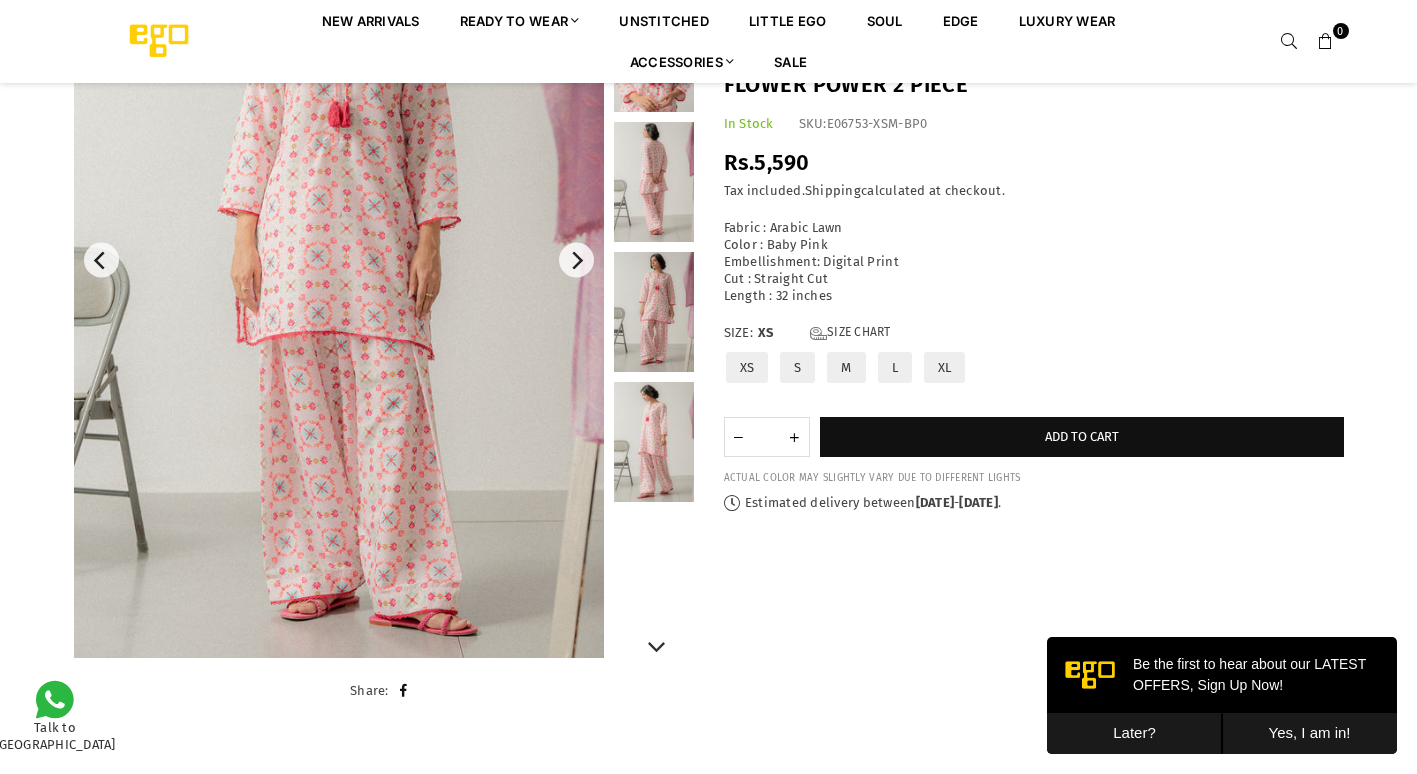 click at bounding box center [654, 442] 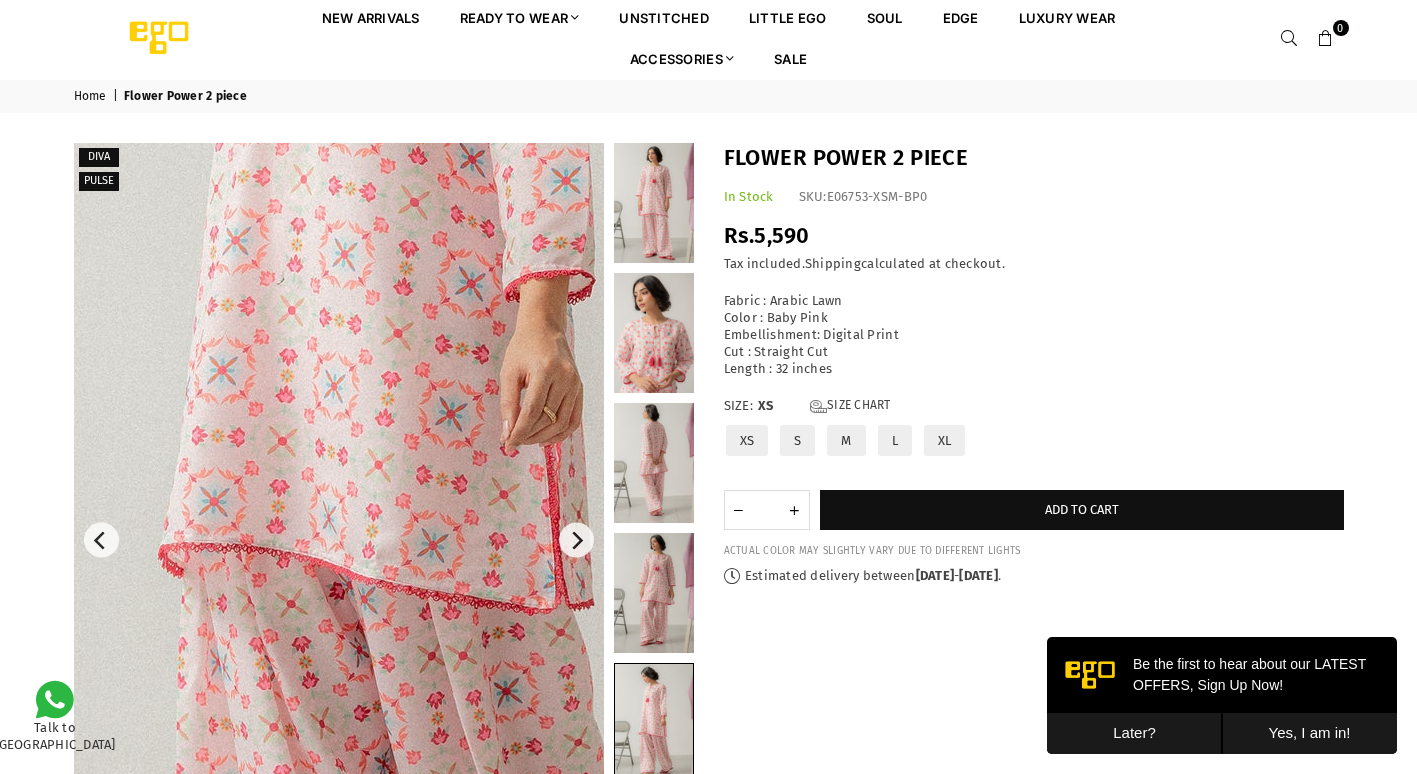 scroll, scrollTop: 0, scrollLeft: 0, axis: both 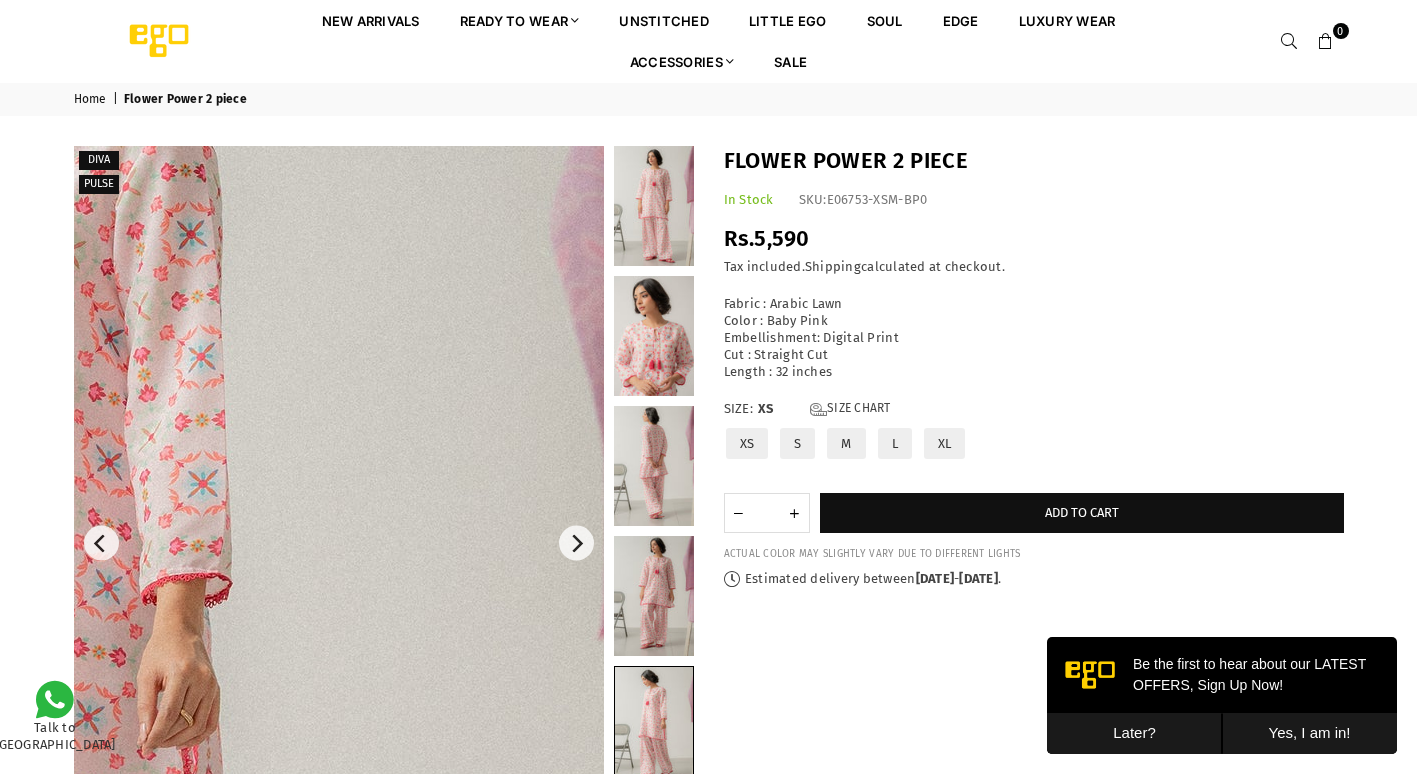 click on "S" at bounding box center (797, 443) 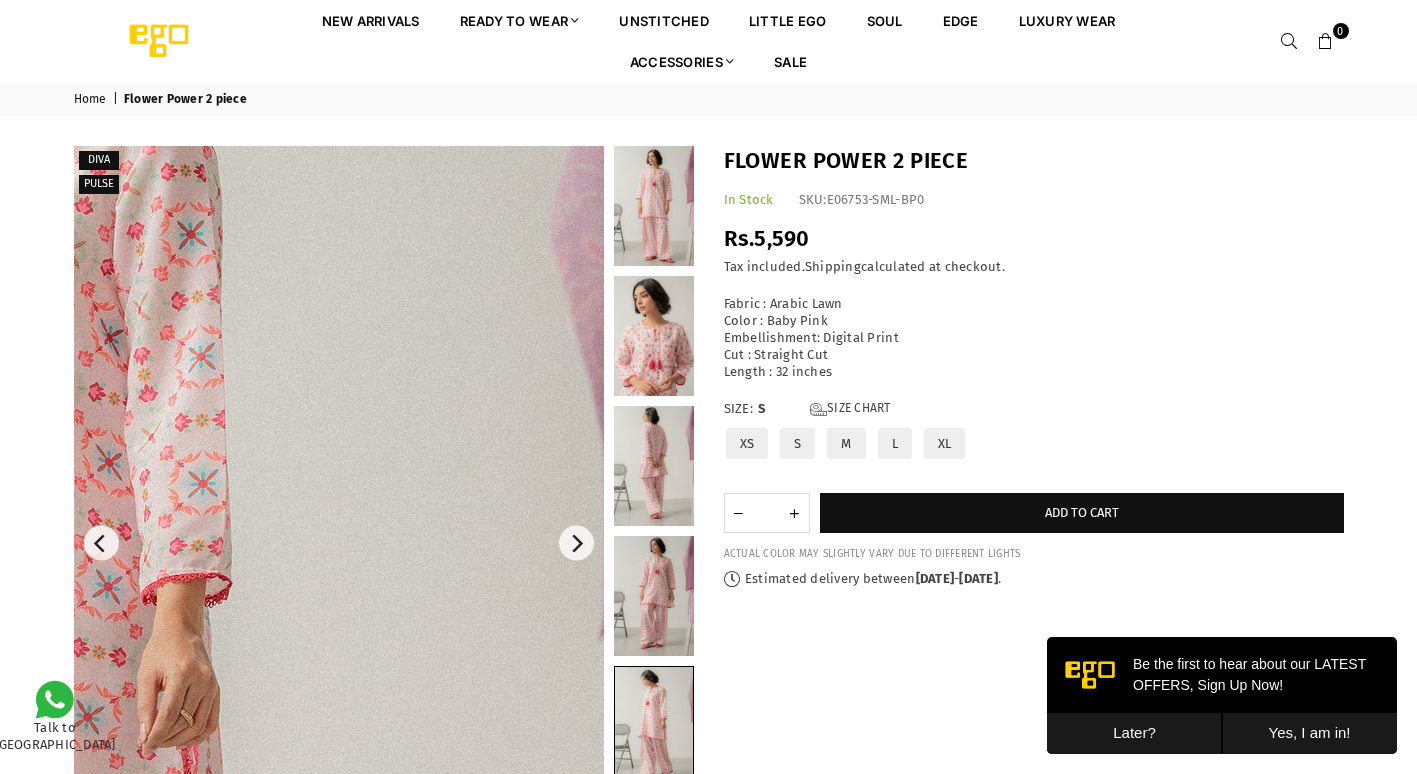 click on "M" at bounding box center [846, 443] 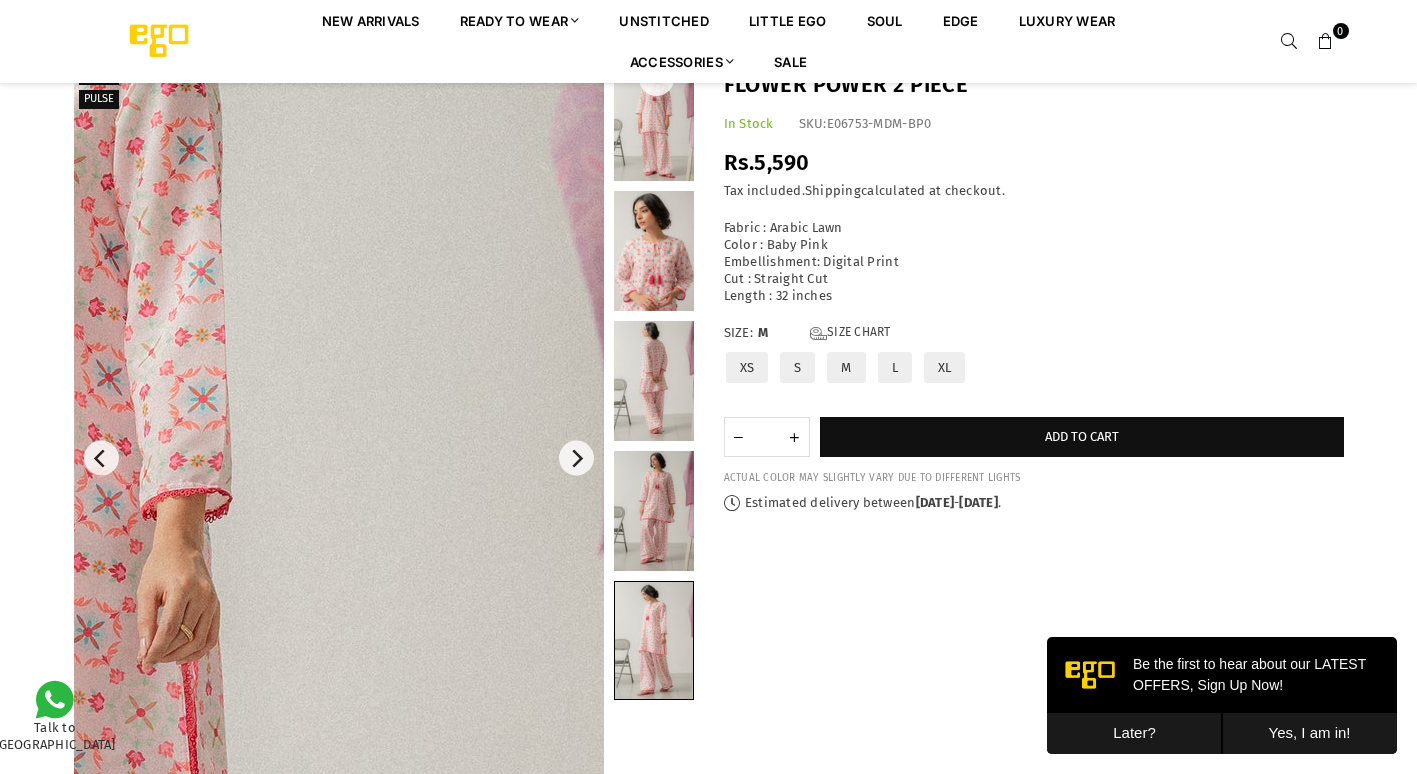 scroll, scrollTop: 82, scrollLeft: 0, axis: vertical 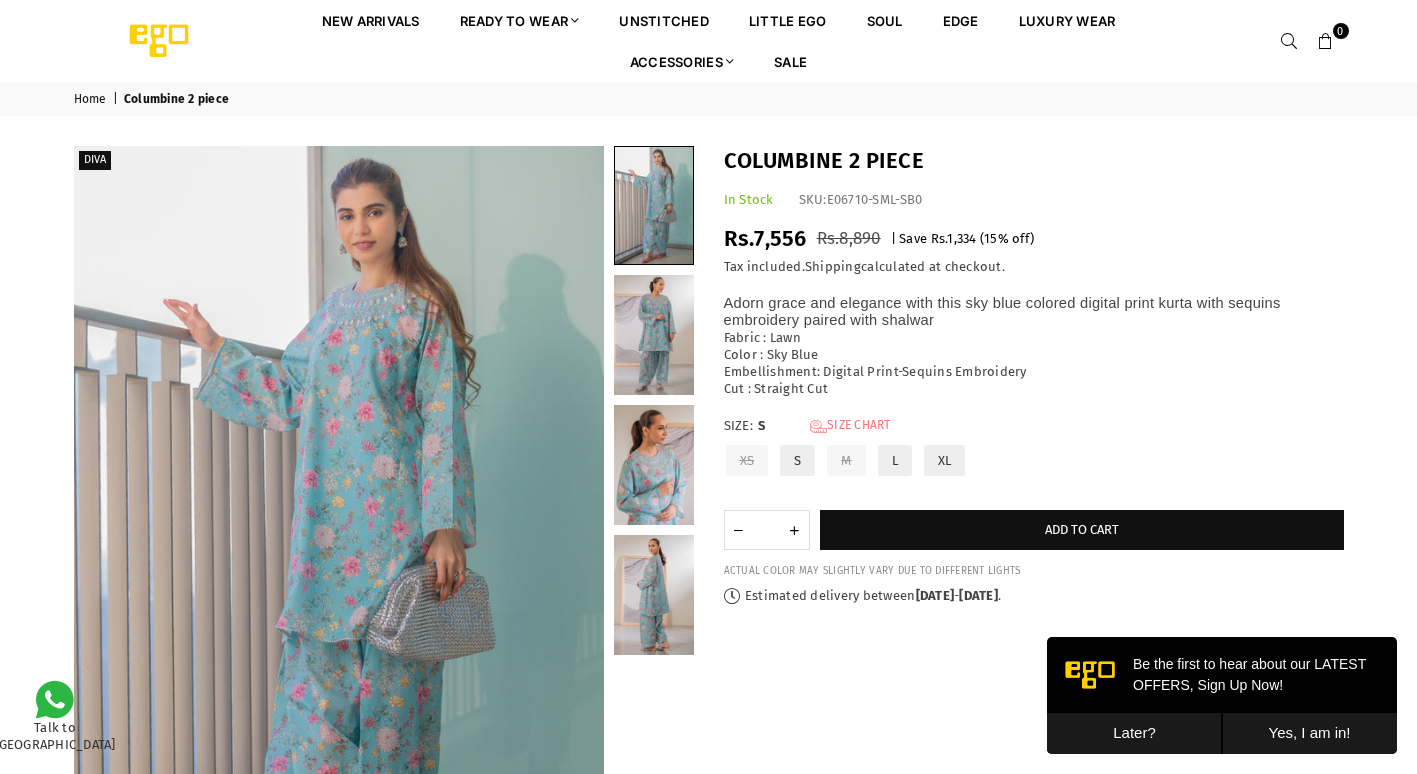 click on "Size Chart" at bounding box center [850, 426] 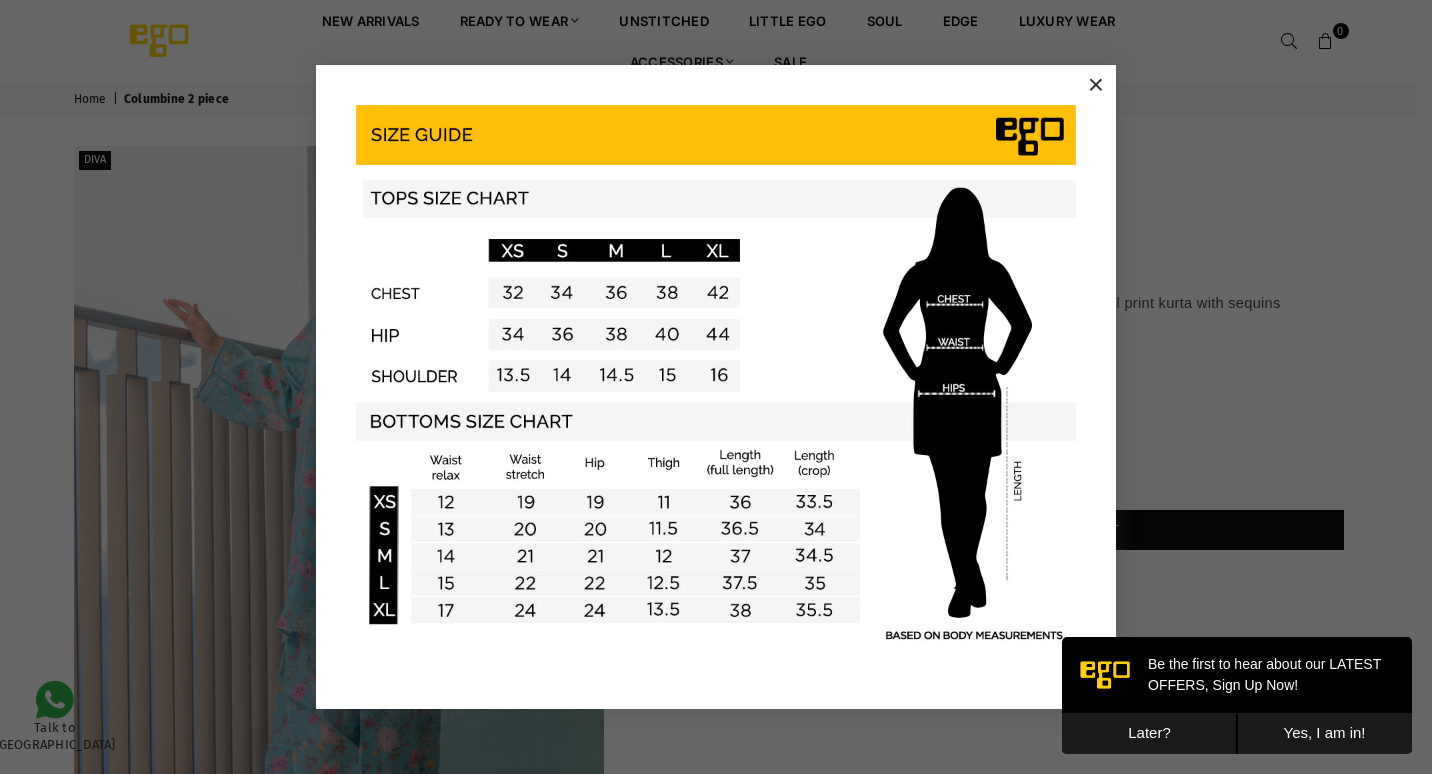 click on "×" at bounding box center [1096, 85] 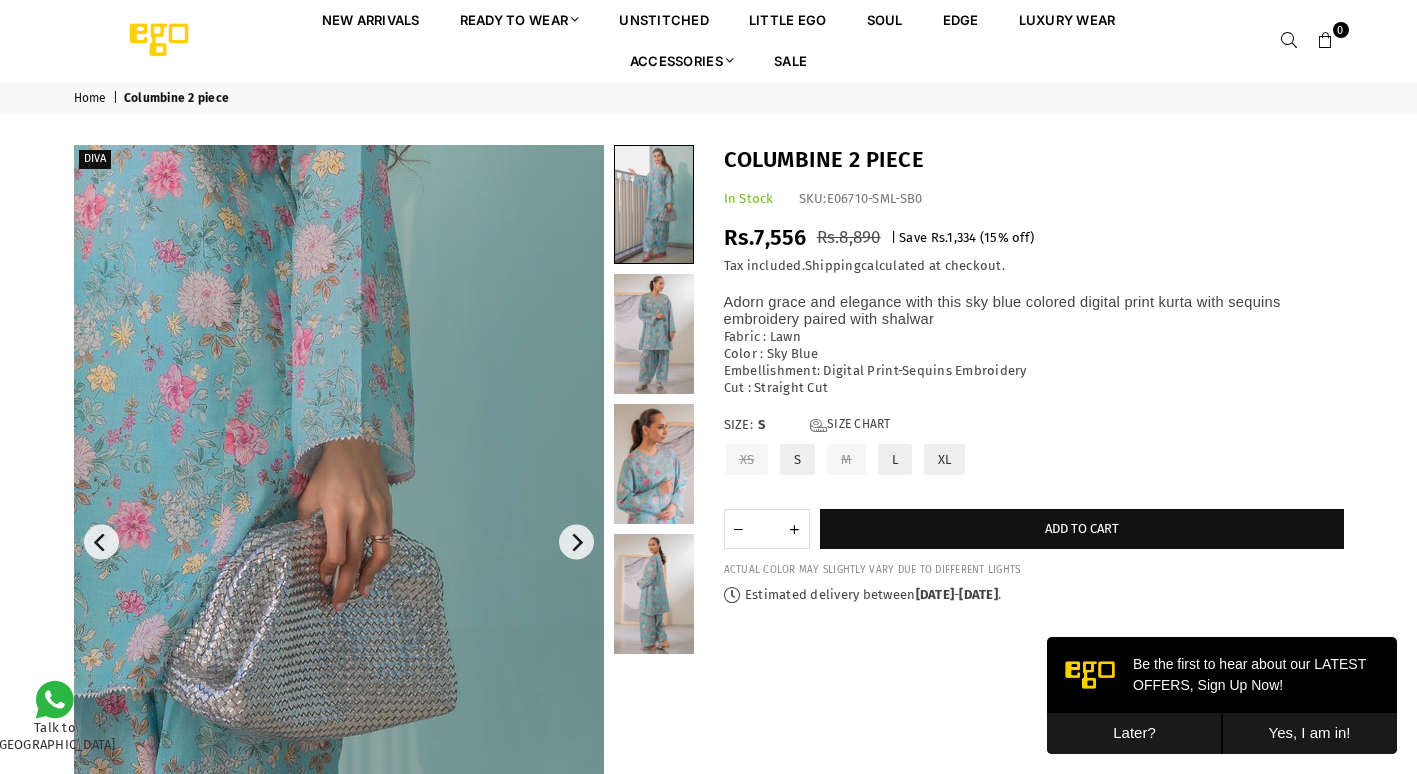 scroll, scrollTop: 0, scrollLeft: 0, axis: both 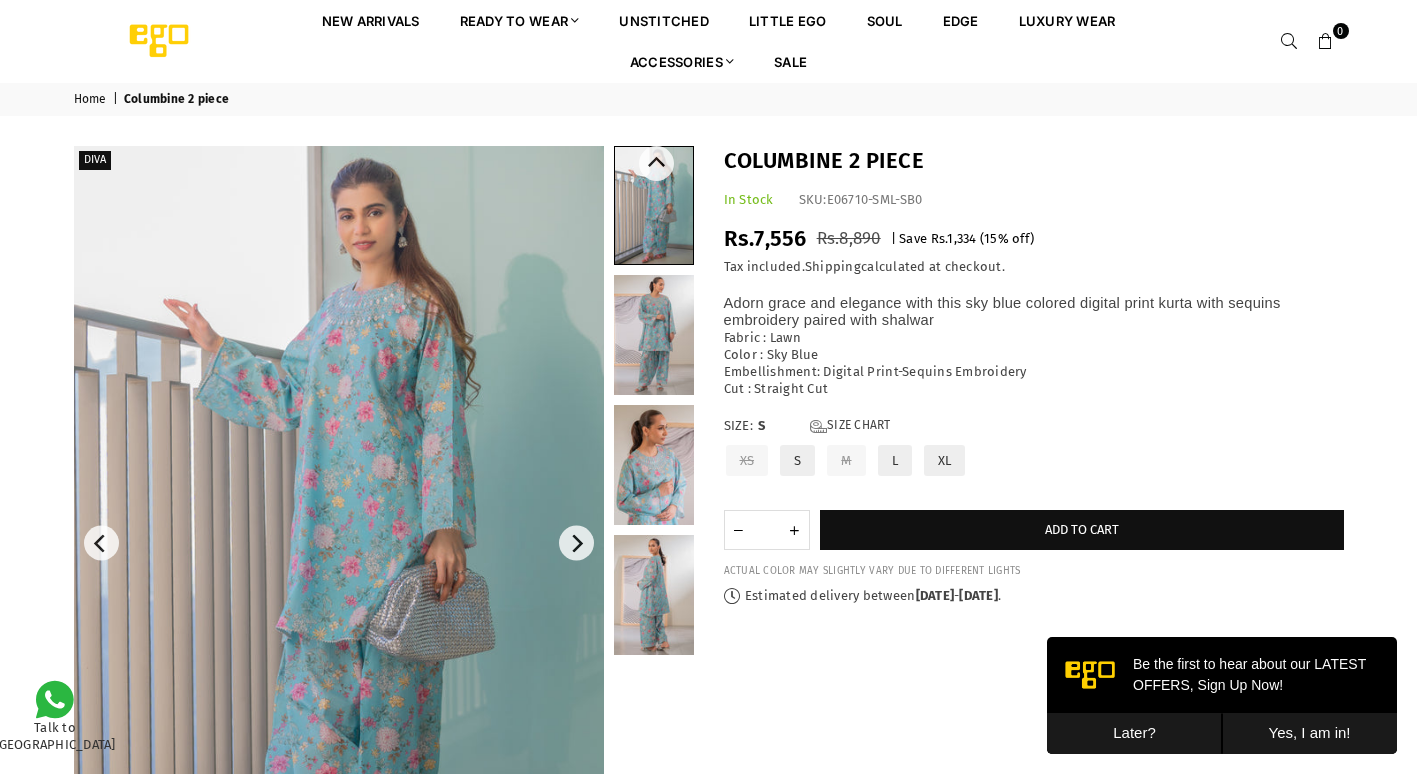 click at bounding box center [654, 595] 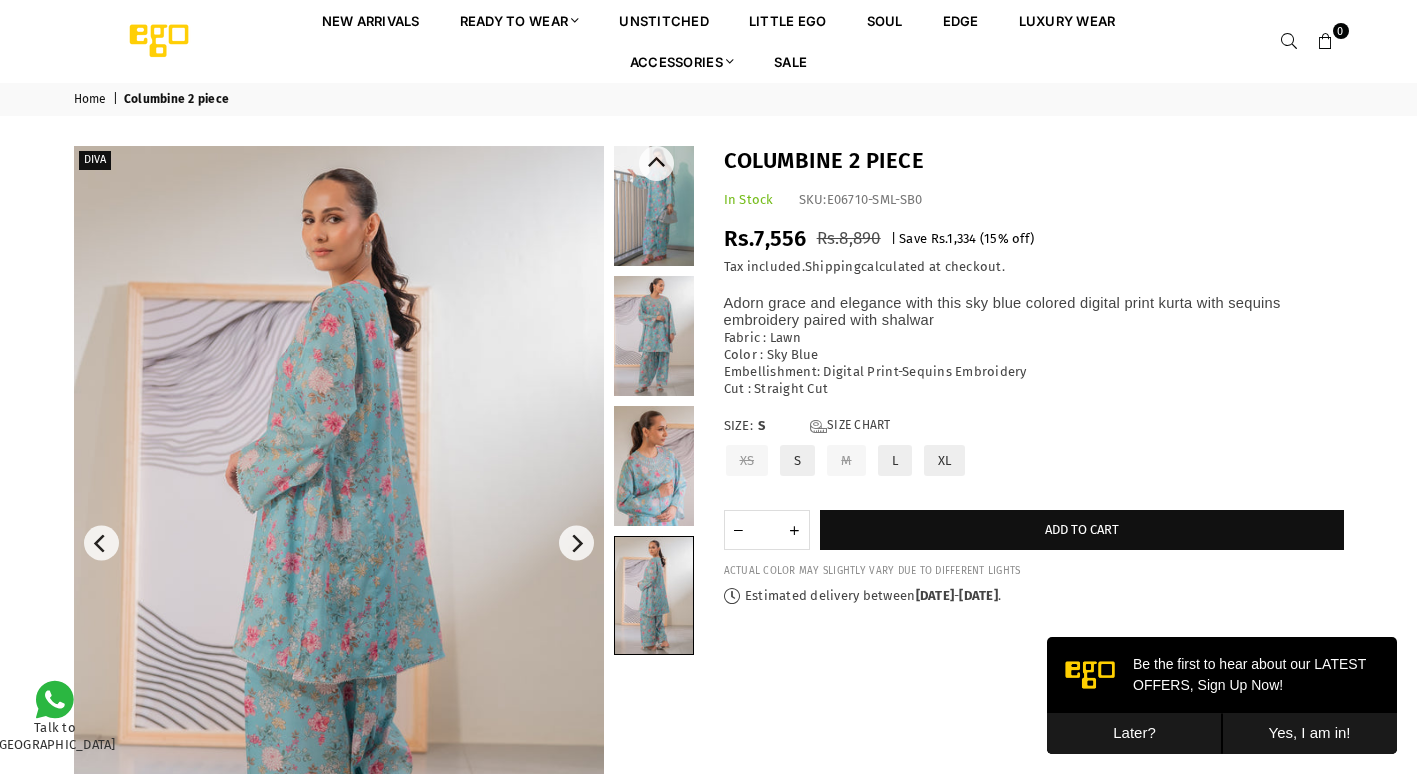 click at bounding box center (654, 466) 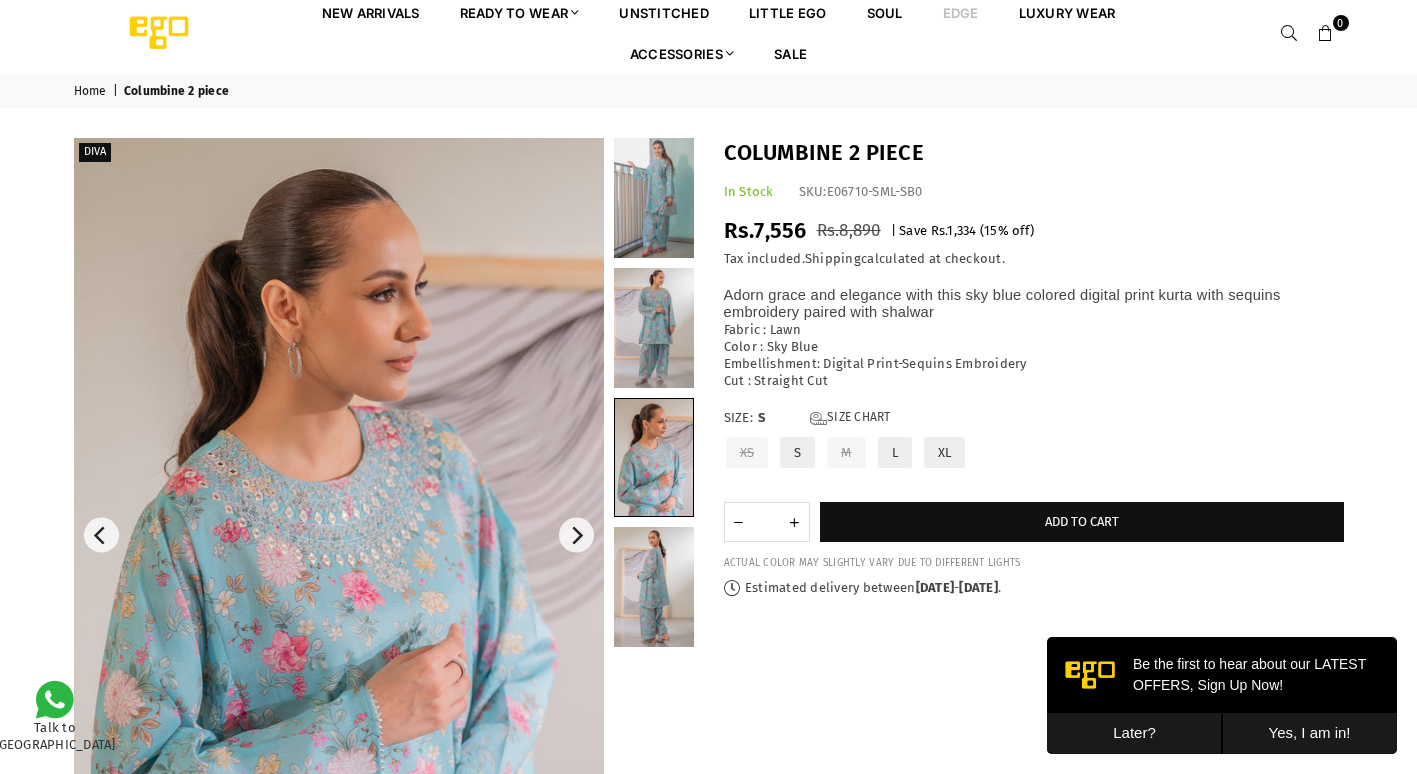 scroll, scrollTop: 0, scrollLeft: 0, axis: both 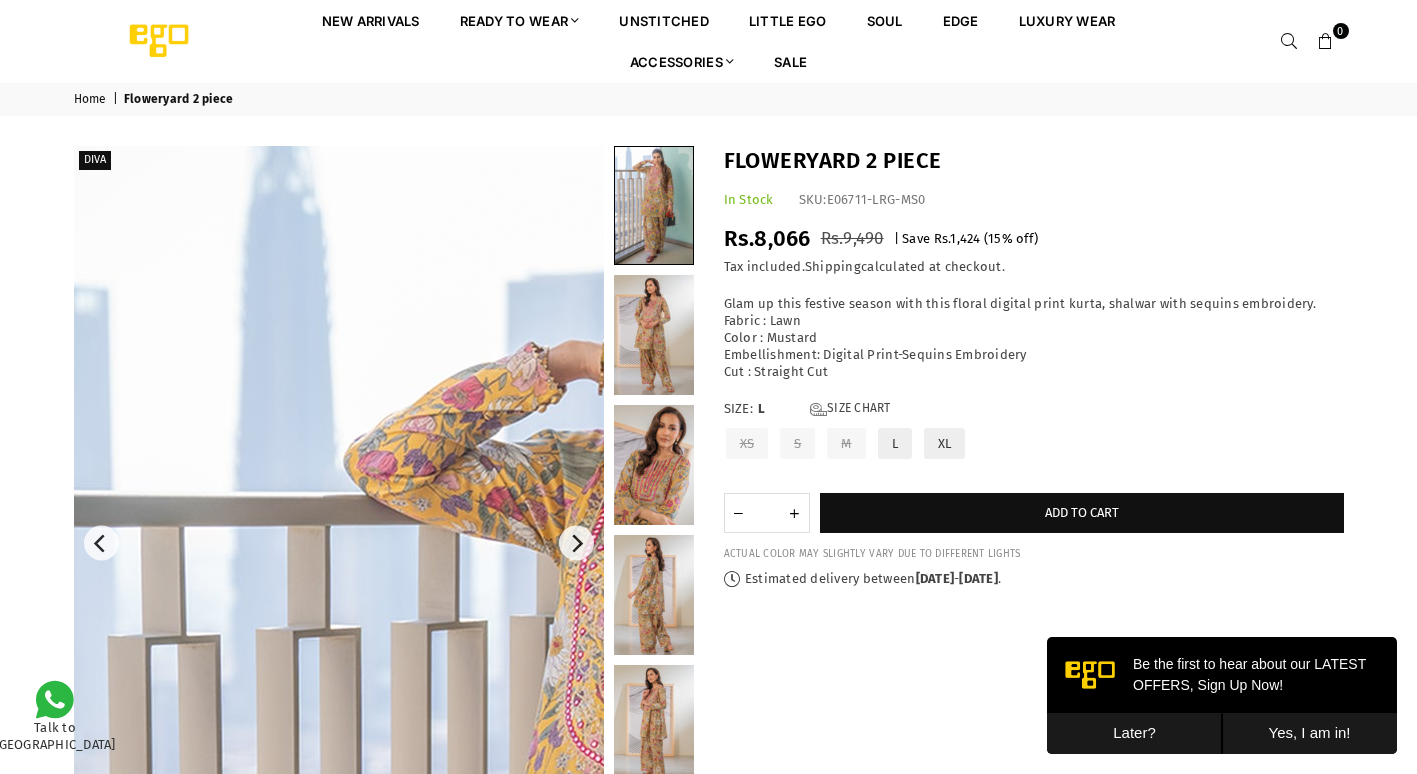 click at bounding box center [674, 1046] 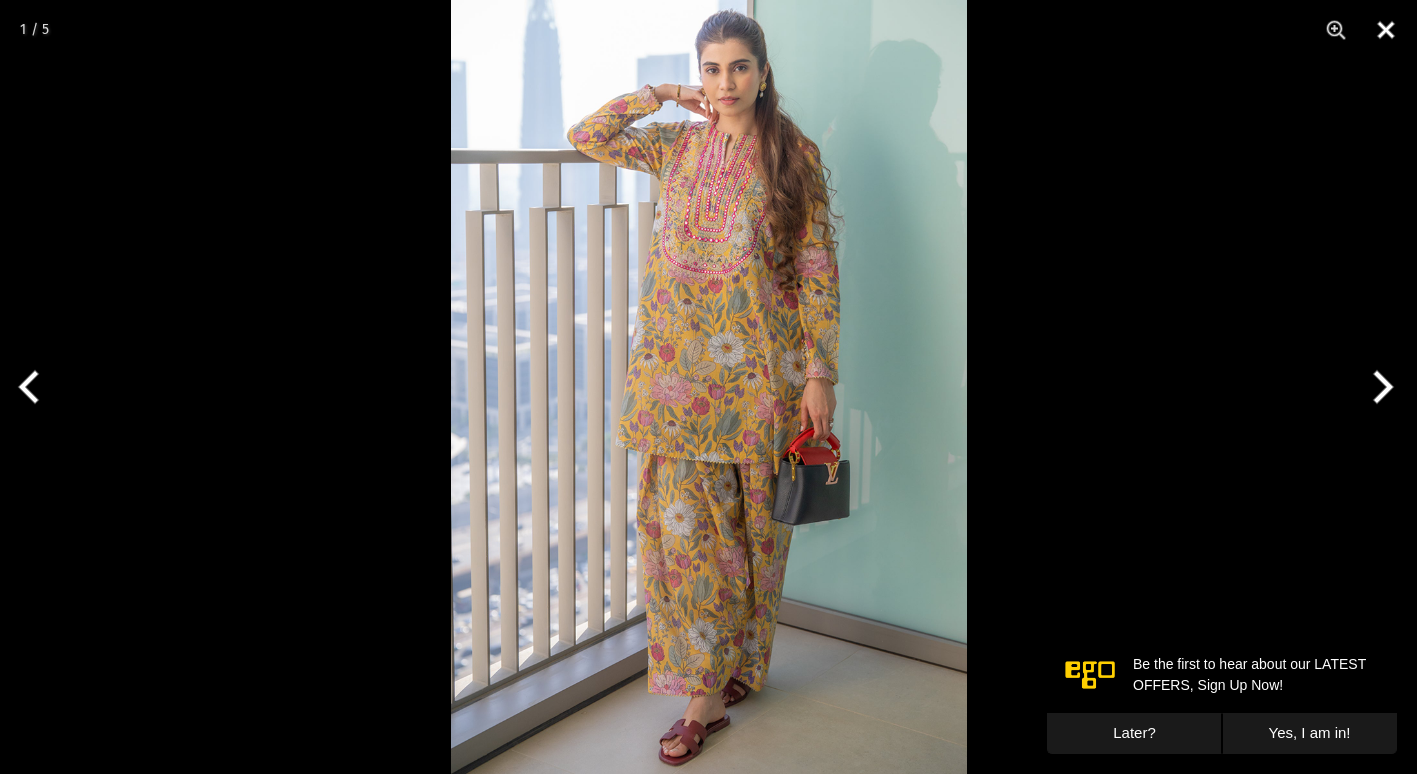 click at bounding box center [1386, 30] 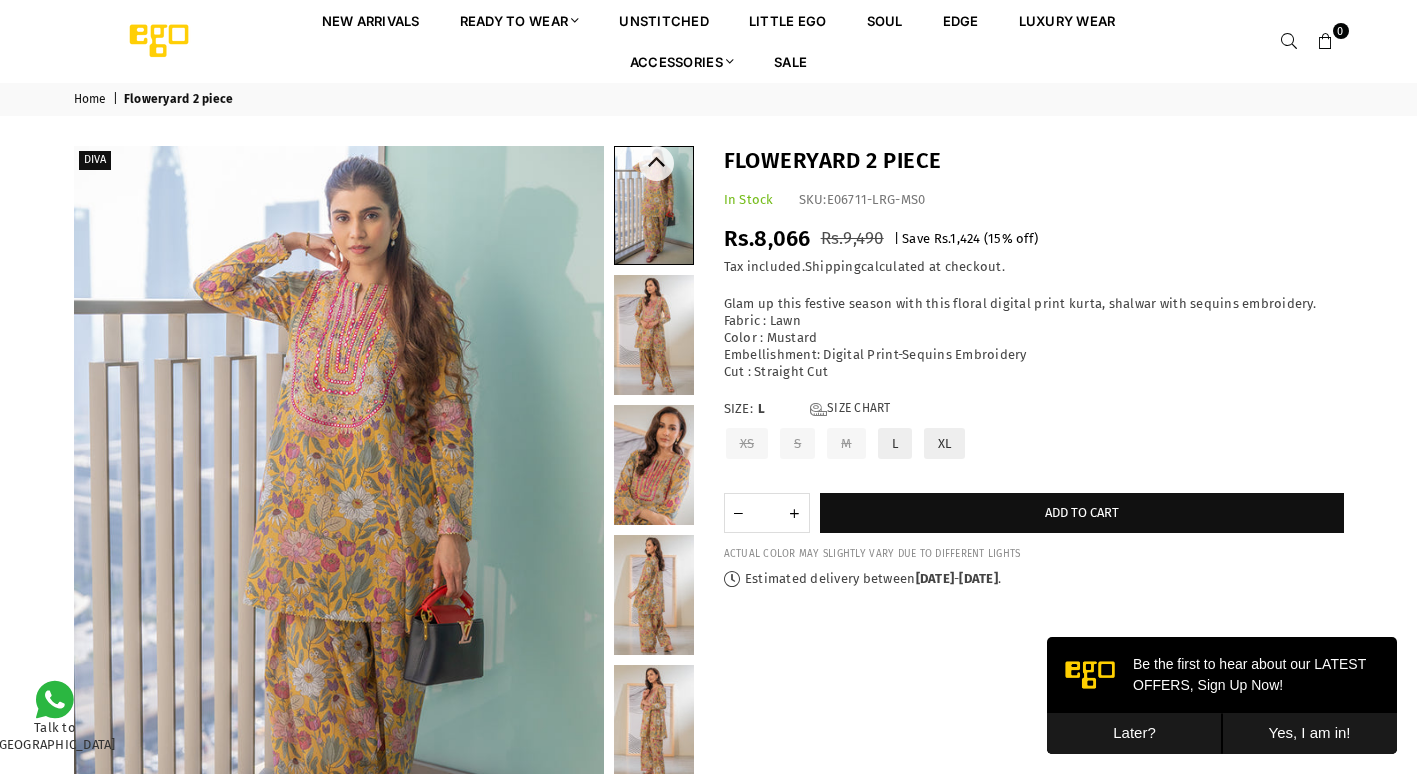 click at bounding box center (654, 465) 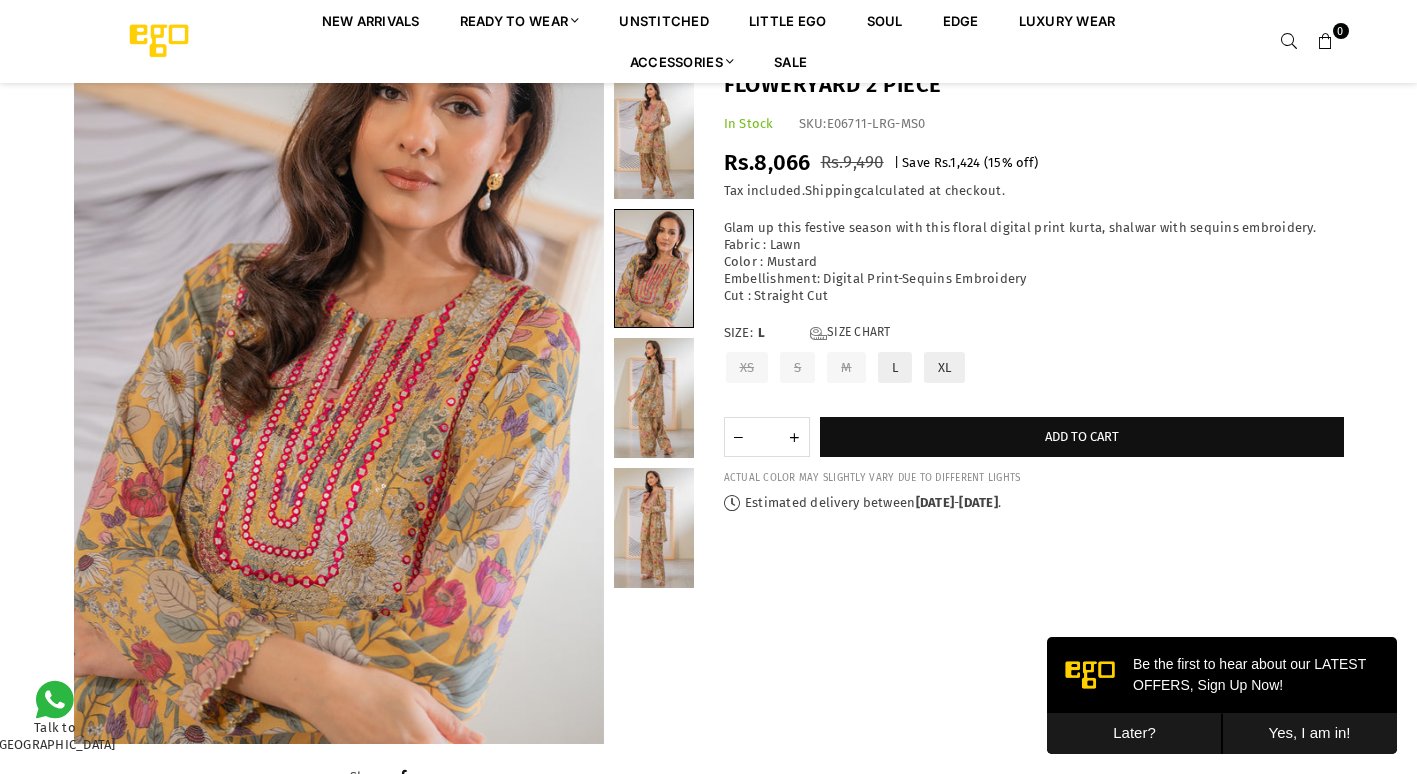 scroll, scrollTop: 82, scrollLeft: 0, axis: vertical 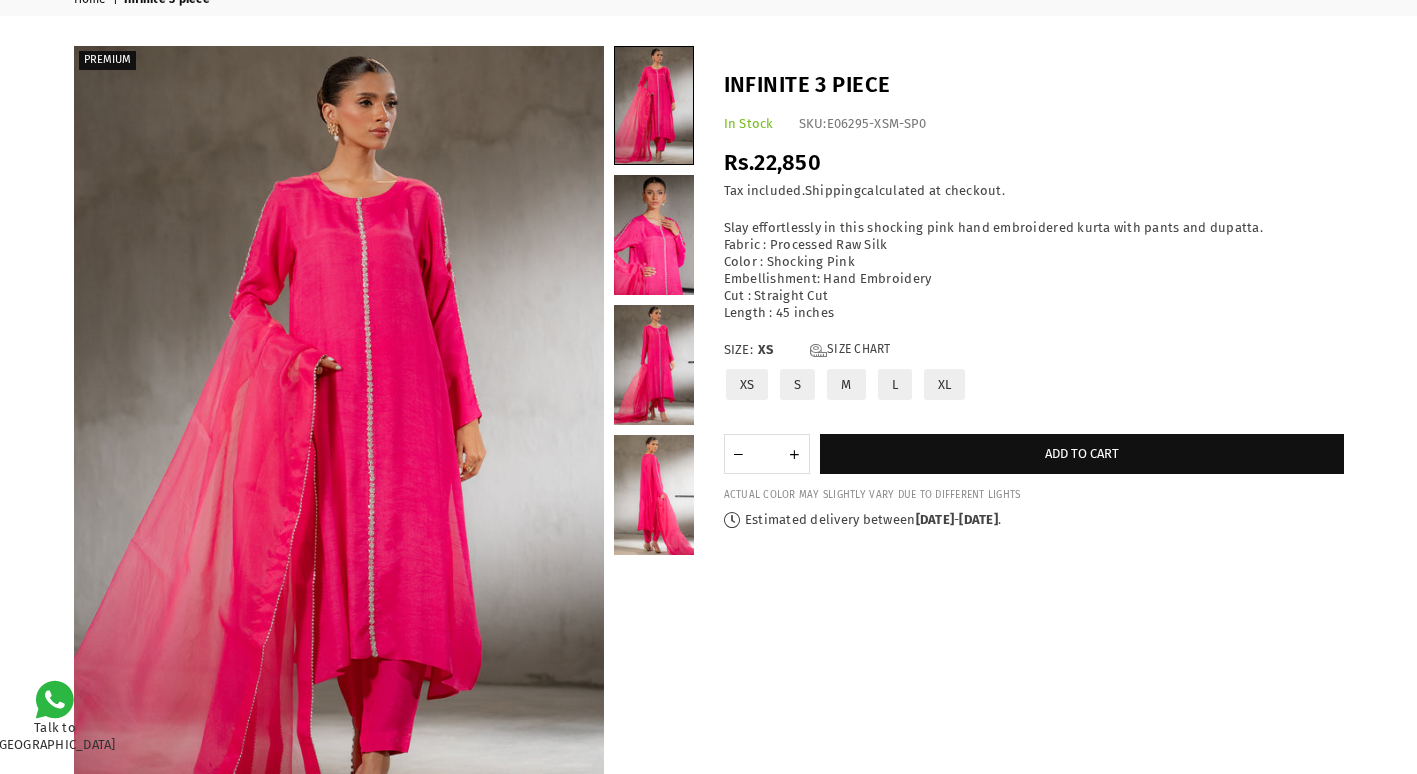 click on "Ego New Arrivals  Ready to Wear  2 PIECE | 3 PIECE All Casuals All Luxury Diva Core Monzene Pulse Boho Soul unstitched  Little EGO  Soul  EDGE  Luxury Wear  Accessories  Bottoms Wraps Inner Sale    0 New Arrivals   Ready to wear   2 PIECE | 3 PIECE All Casuals All Luxury Diva Core Monzene Pulse Boho Soul Unstitched   Little EGO GIRLS 2 TO 8 YEARS   Soul LUXURY WEAR   EDGE Always ready to surprise you   LUXURY WEAR   Accessories   Bottoms Wraps Inner SALE   LOGIN Register Now
Home | Infinite 3 piece" at bounding box center [708, 1629] 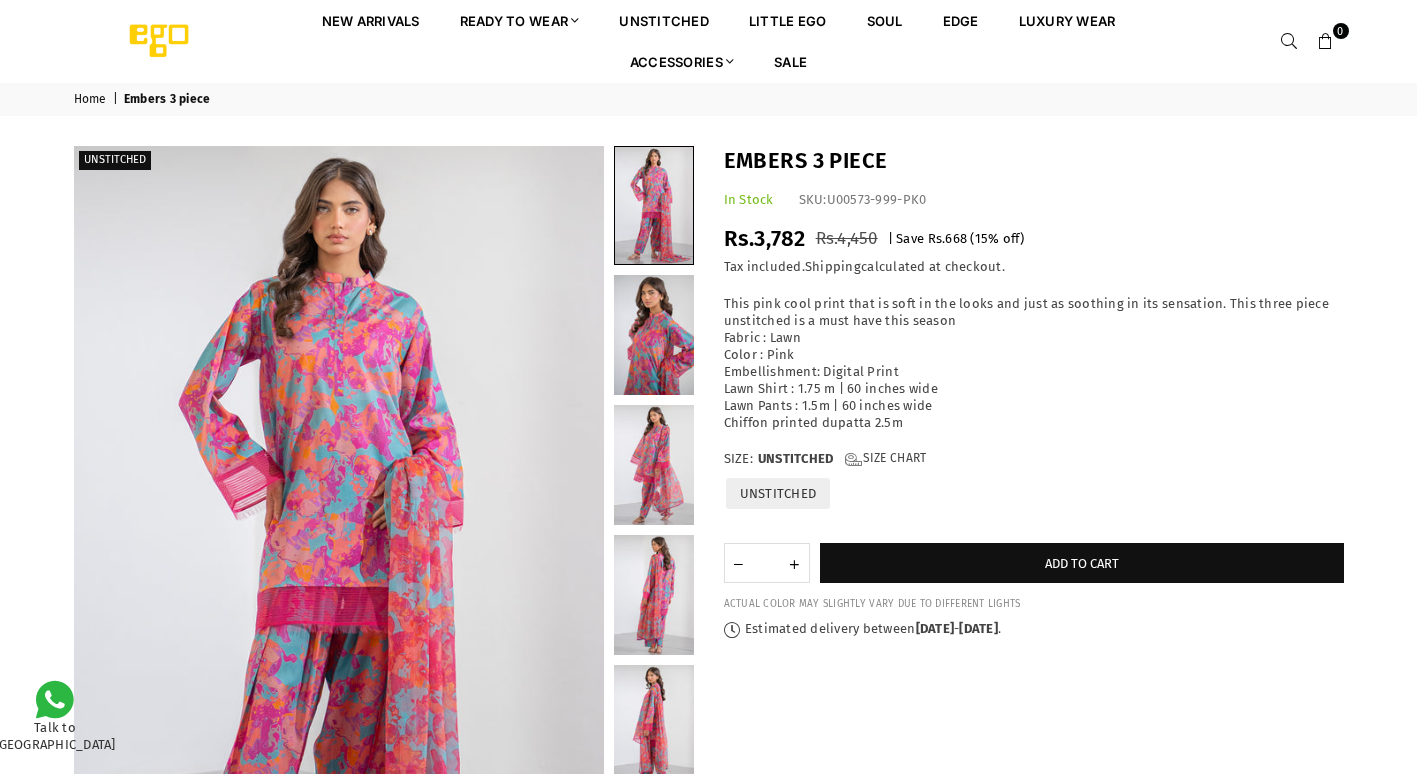 scroll, scrollTop: 0, scrollLeft: 0, axis: both 